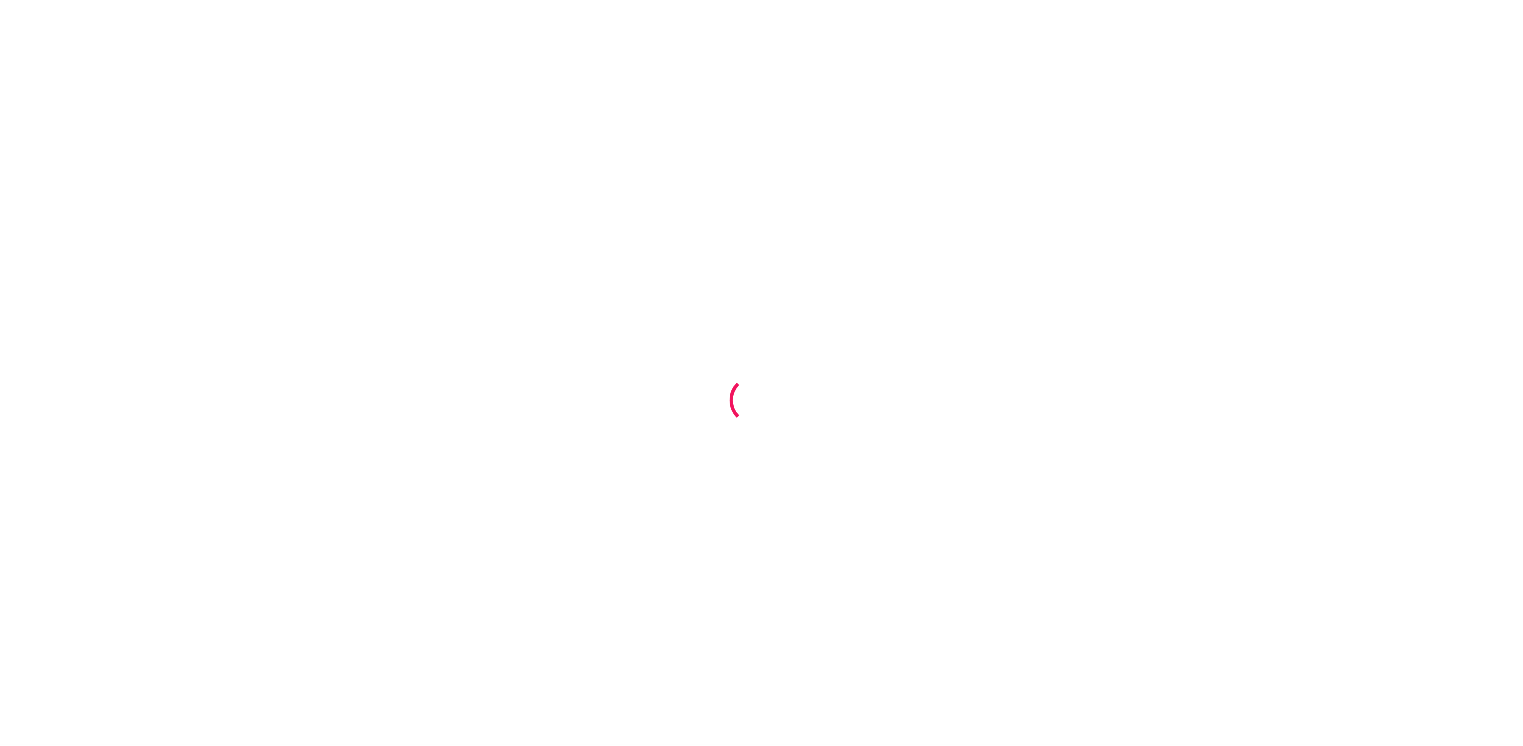 scroll, scrollTop: 0, scrollLeft: 0, axis: both 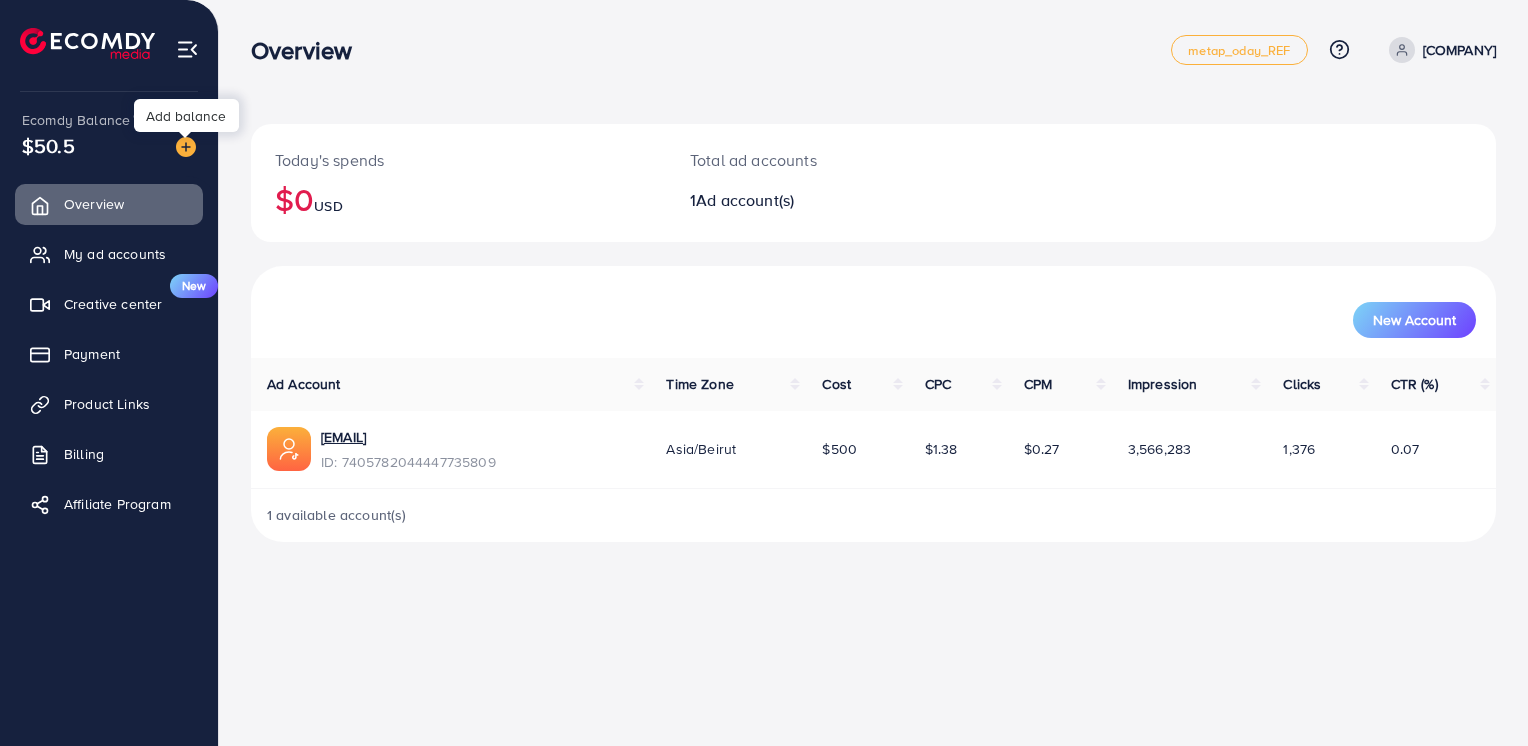 click at bounding box center (186, 147) 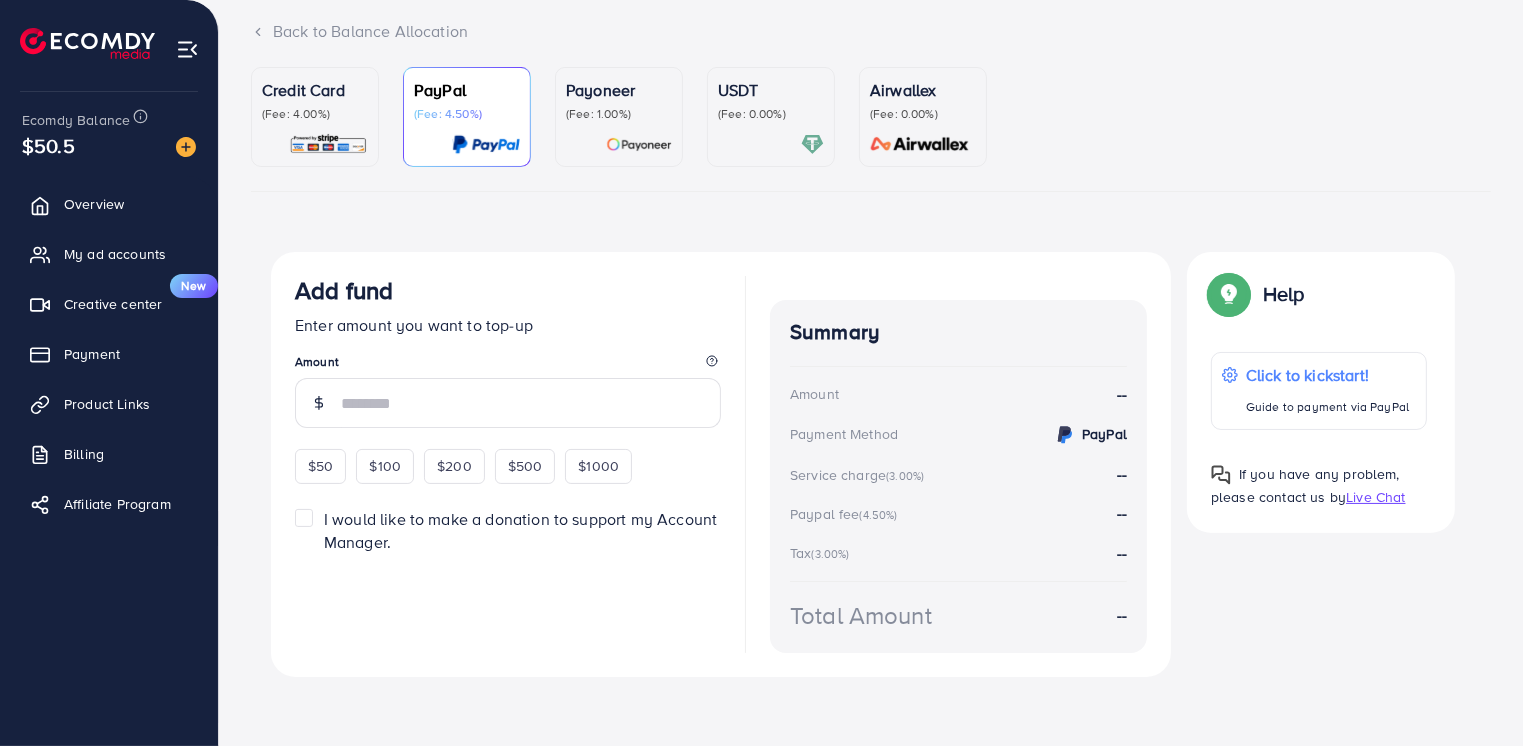 scroll, scrollTop: 130, scrollLeft: 0, axis: vertical 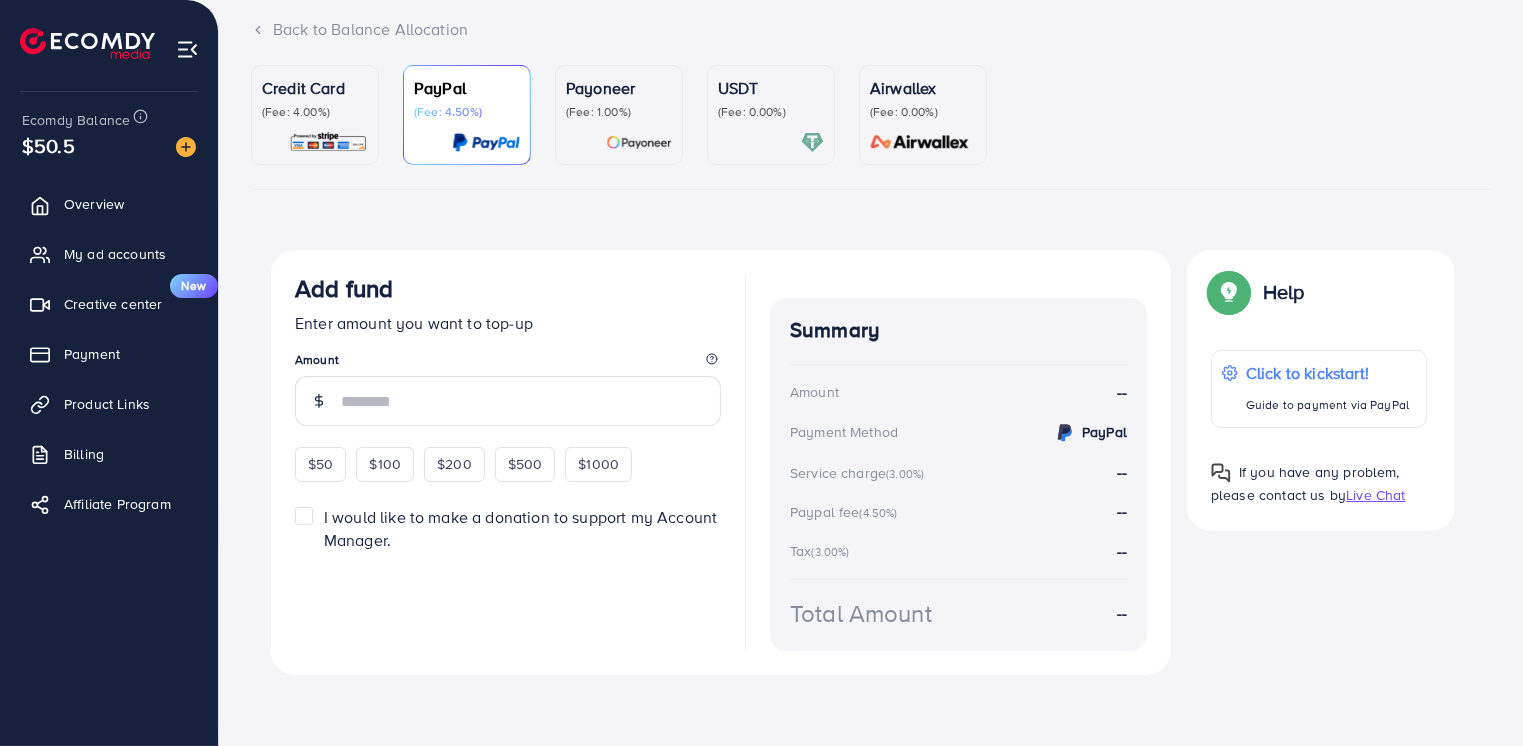 click on "Credit Card   (Fee: 4.00%)" at bounding box center [315, 98] 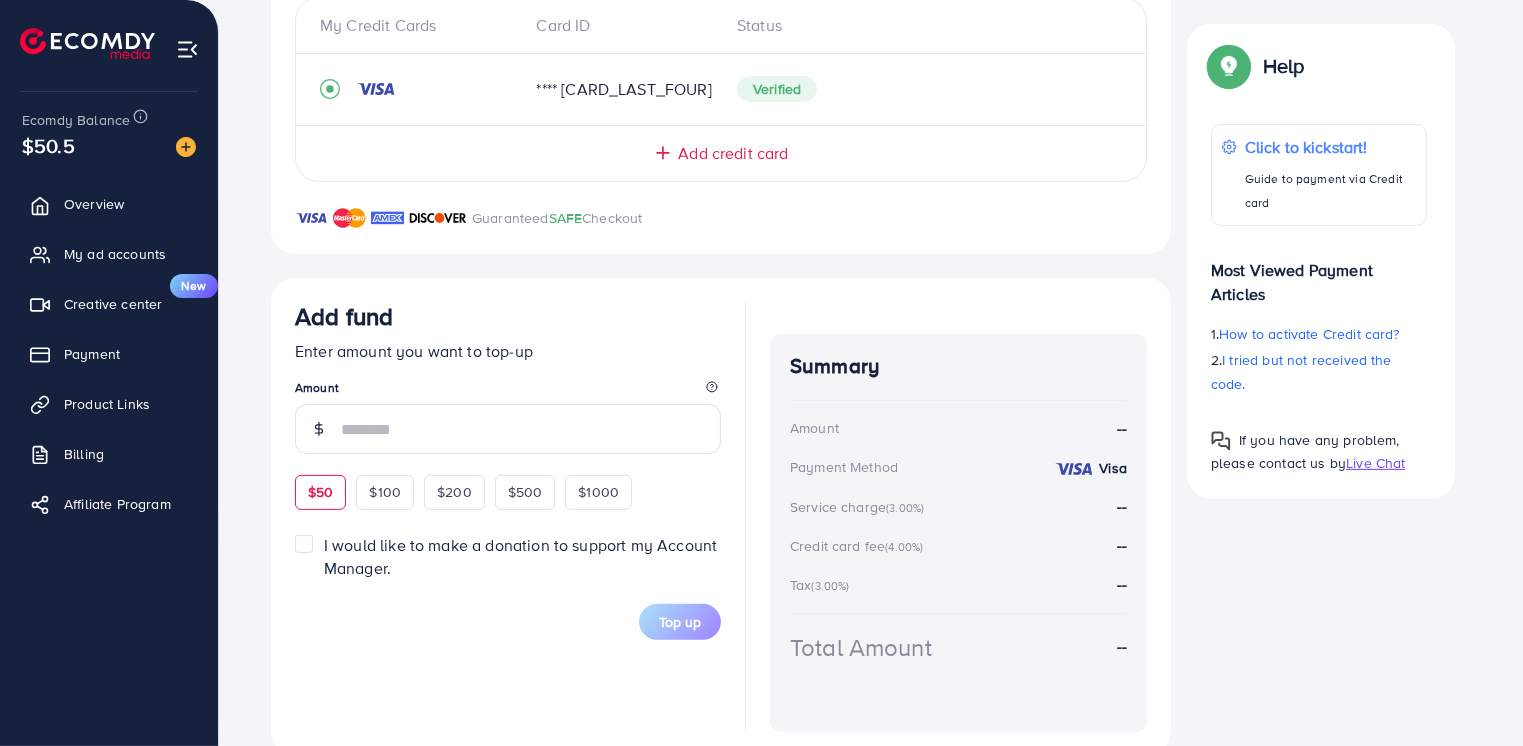 scroll, scrollTop: 496, scrollLeft: 0, axis: vertical 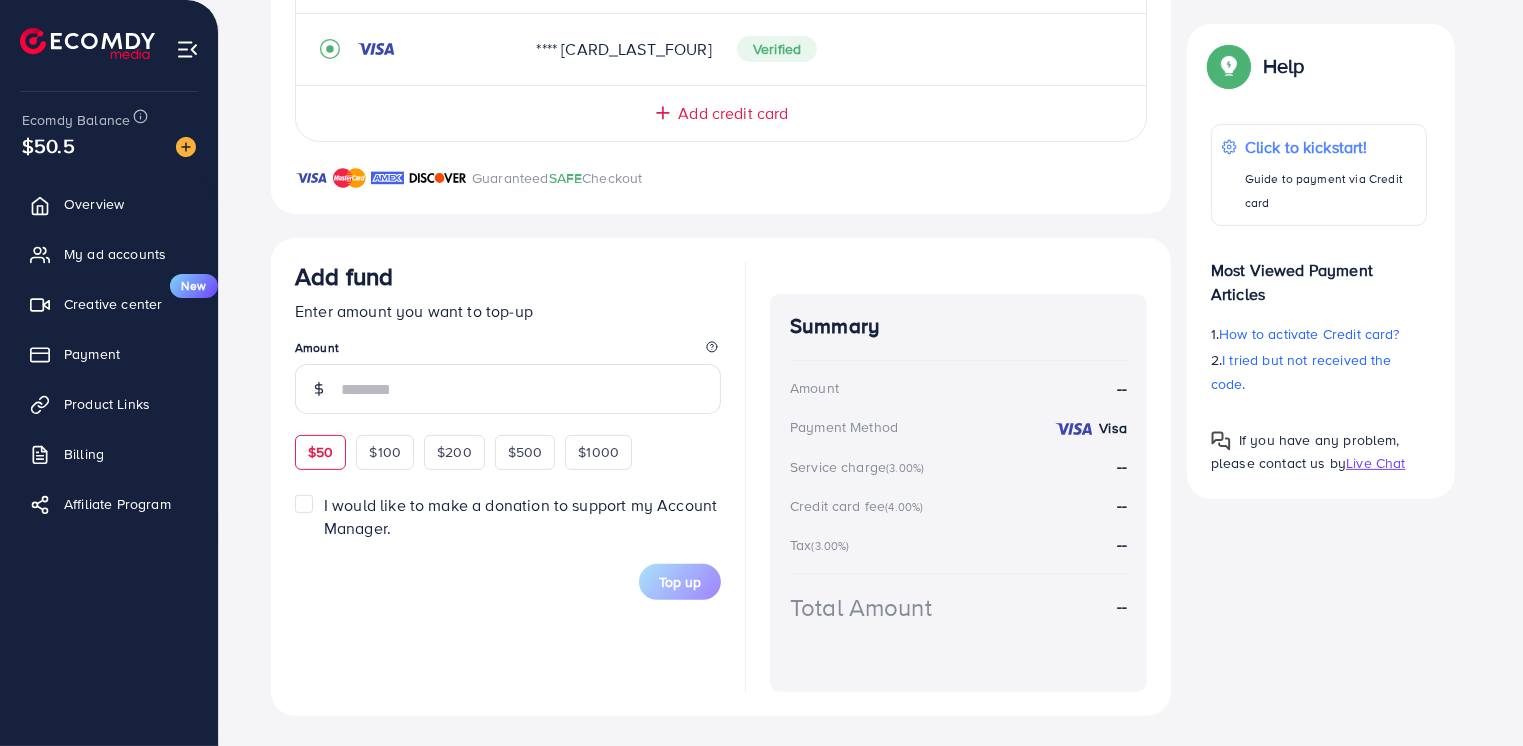 click on "$50" at bounding box center [320, 452] 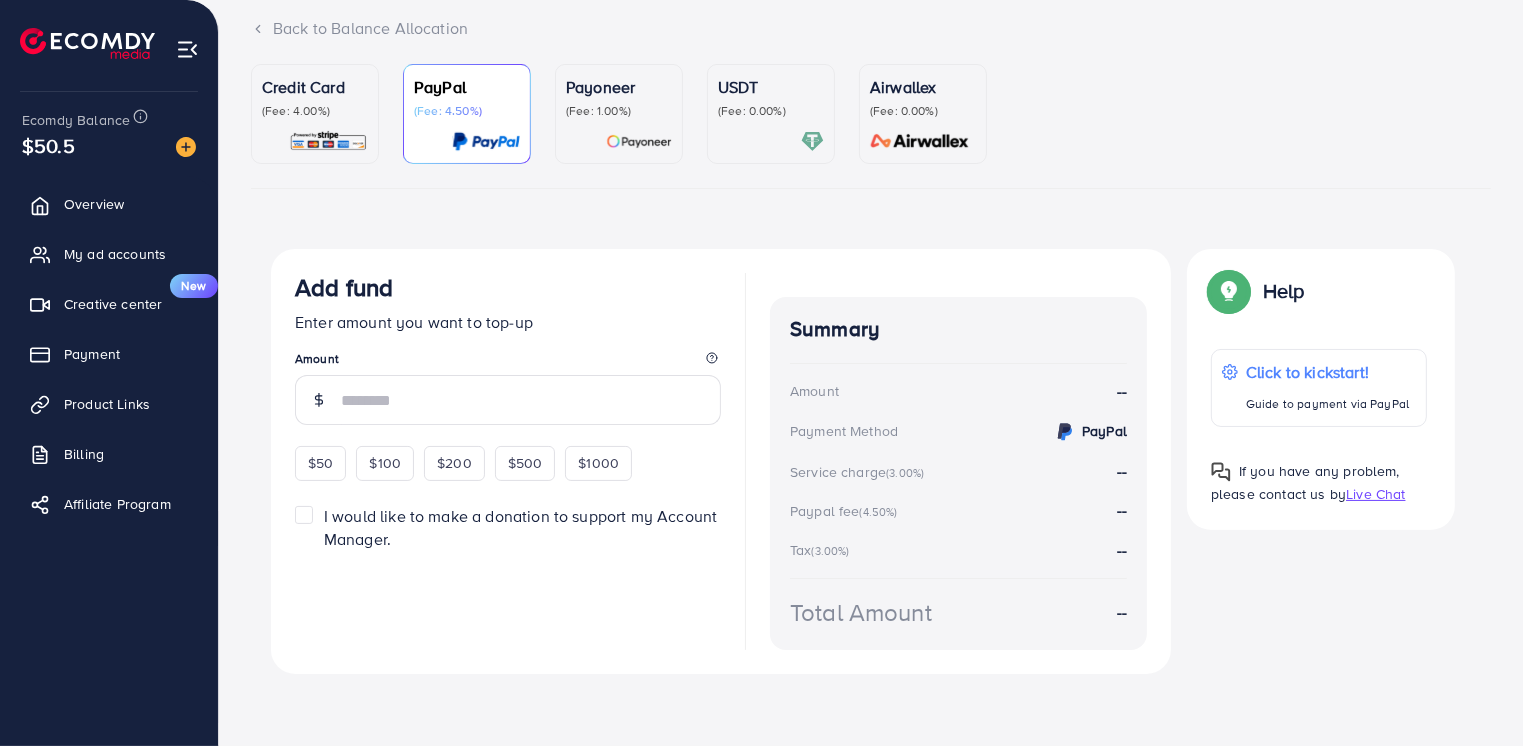 scroll, scrollTop: 0, scrollLeft: 0, axis: both 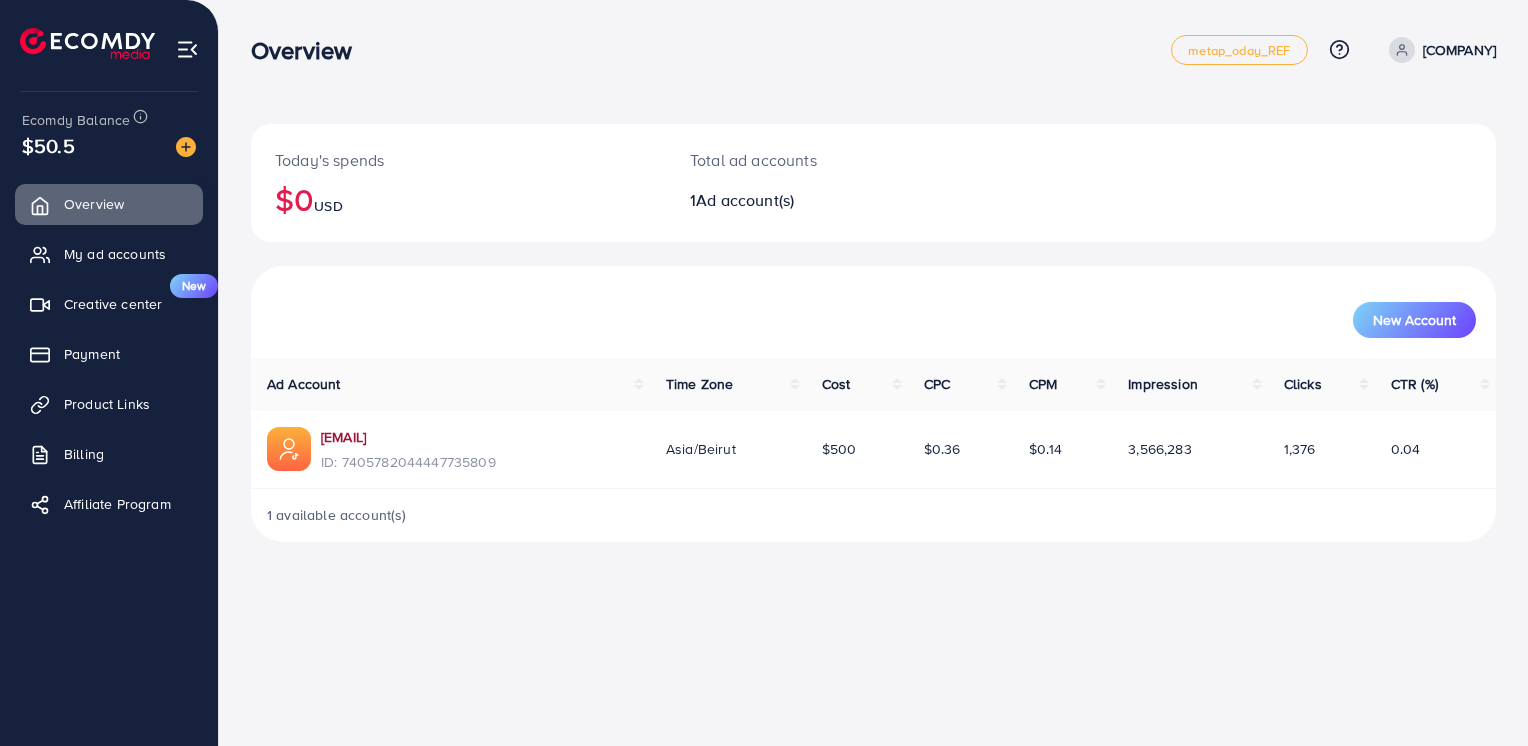 click on "[EMAIL]" at bounding box center [408, 437] 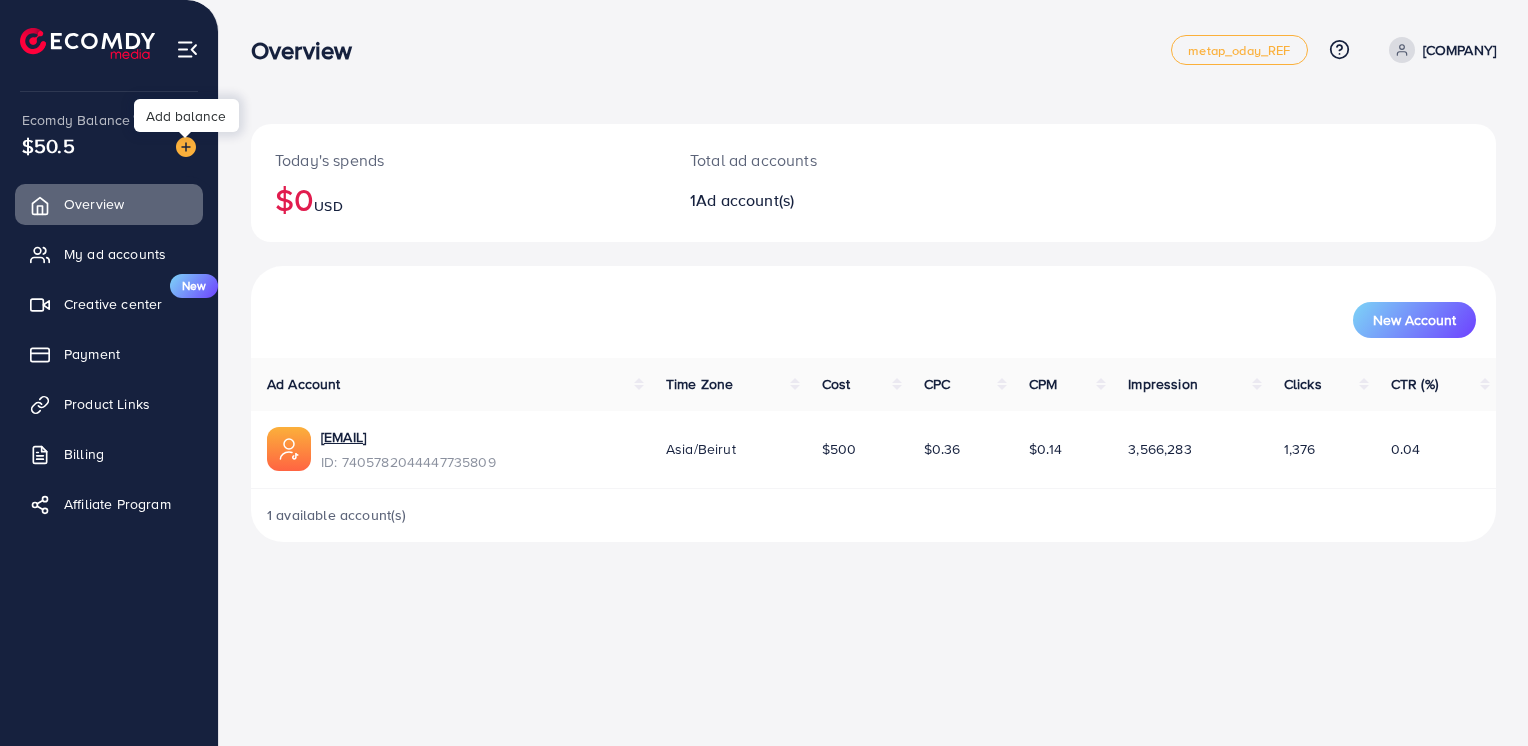 click at bounding box center (186, 147) 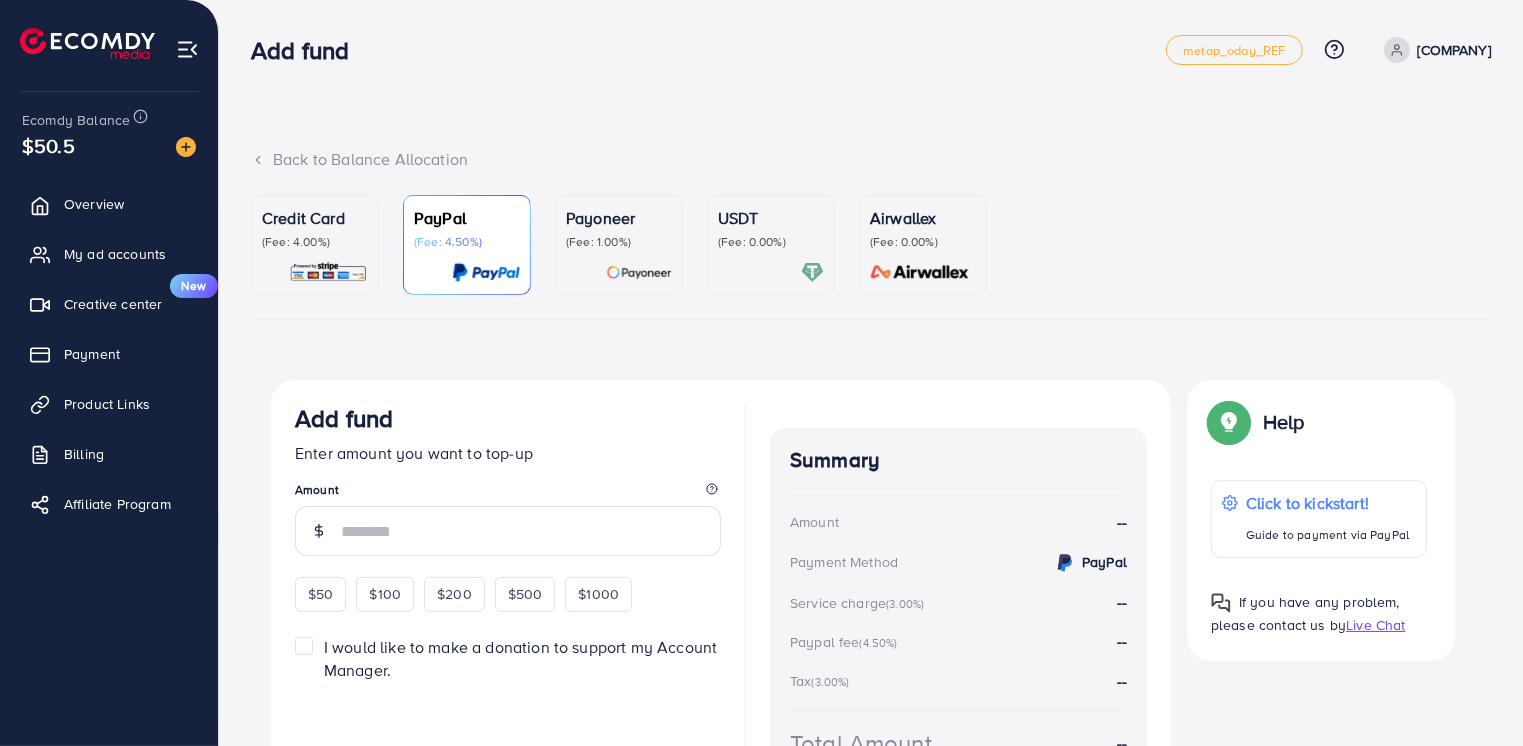 click on "$50.5" at bounding box center (109, 145) 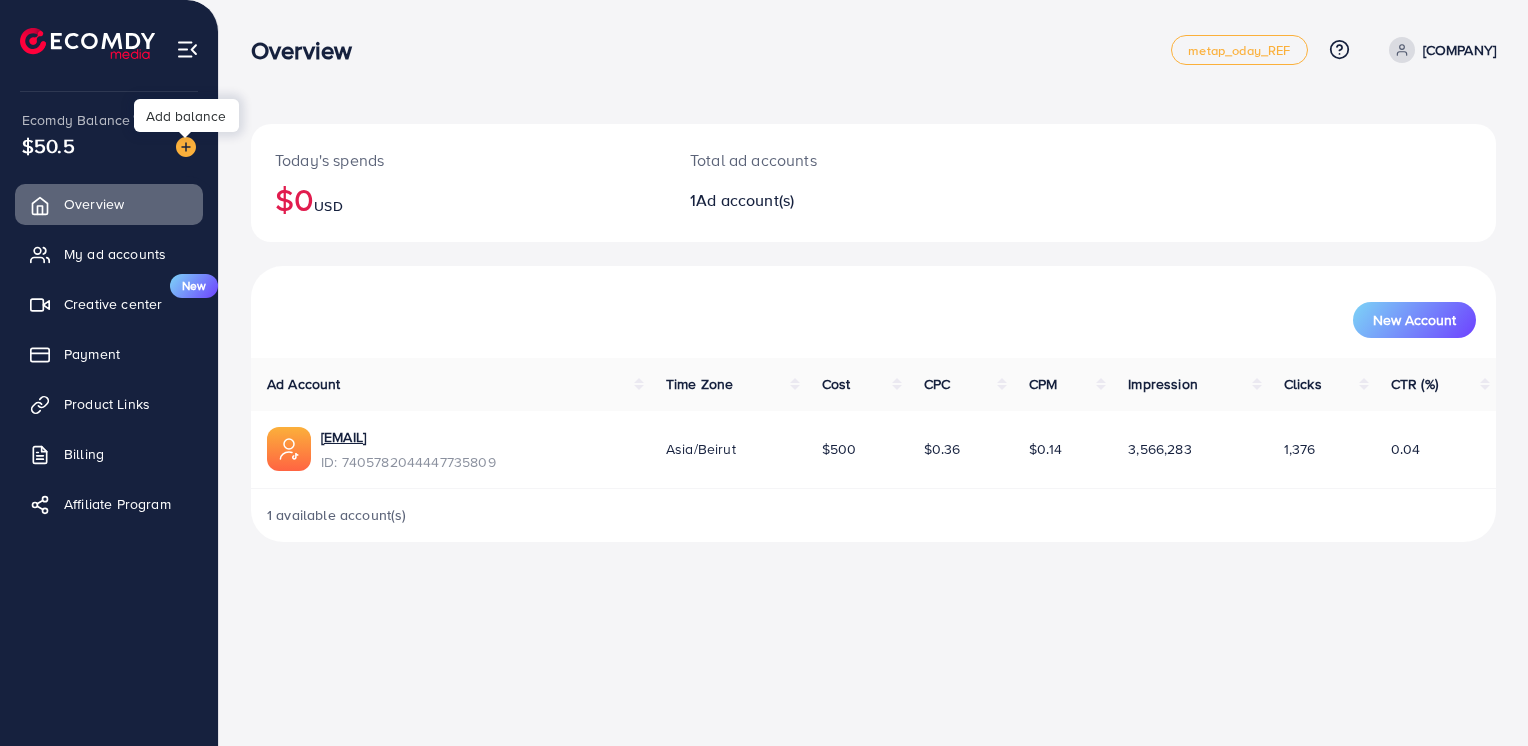 click at bounding box center (186, 147) 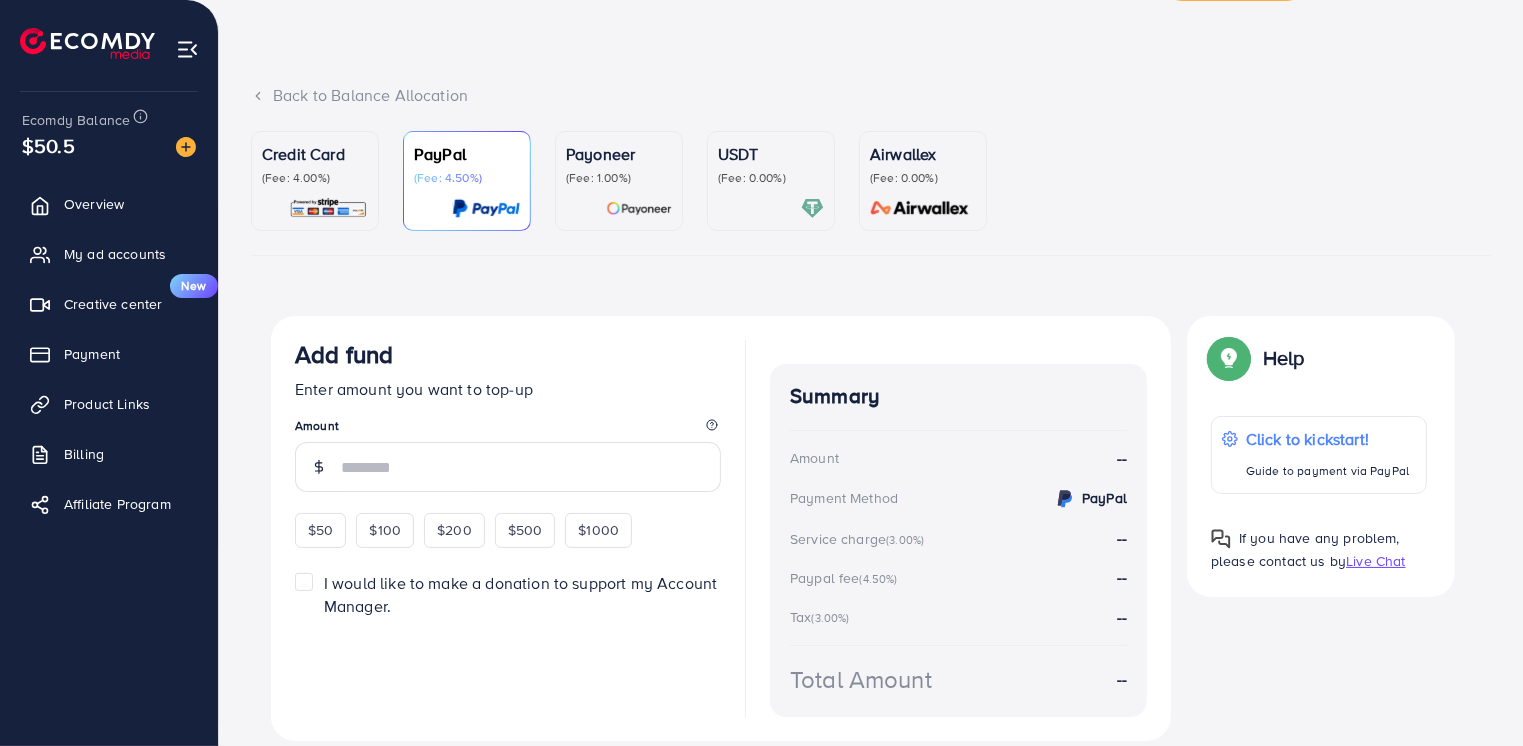 scroll, scrollTop: 100, scrollLeft: 0, axis: vertical 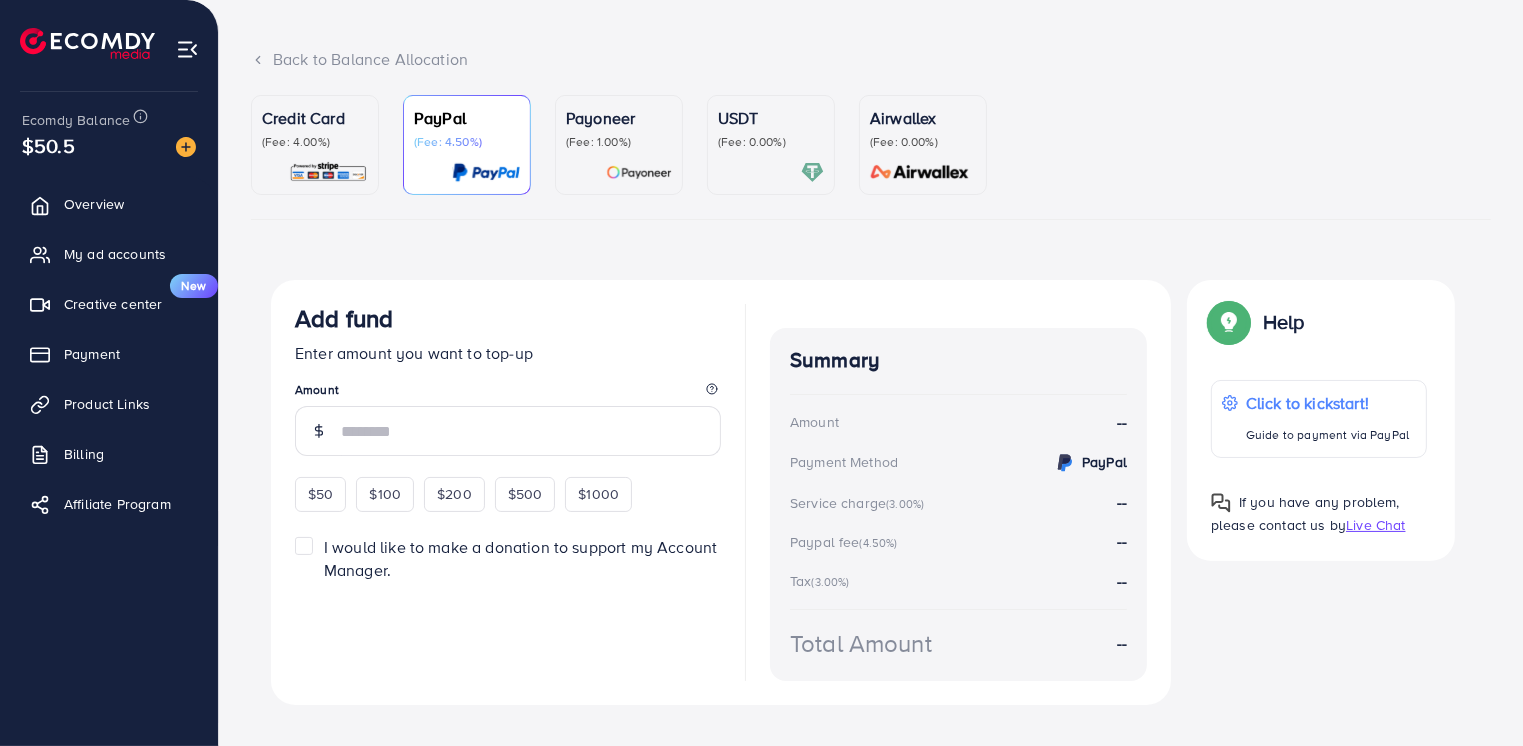 click on "Credit Card   (Fee: 4.00%)" at bounding box center (315, 128) 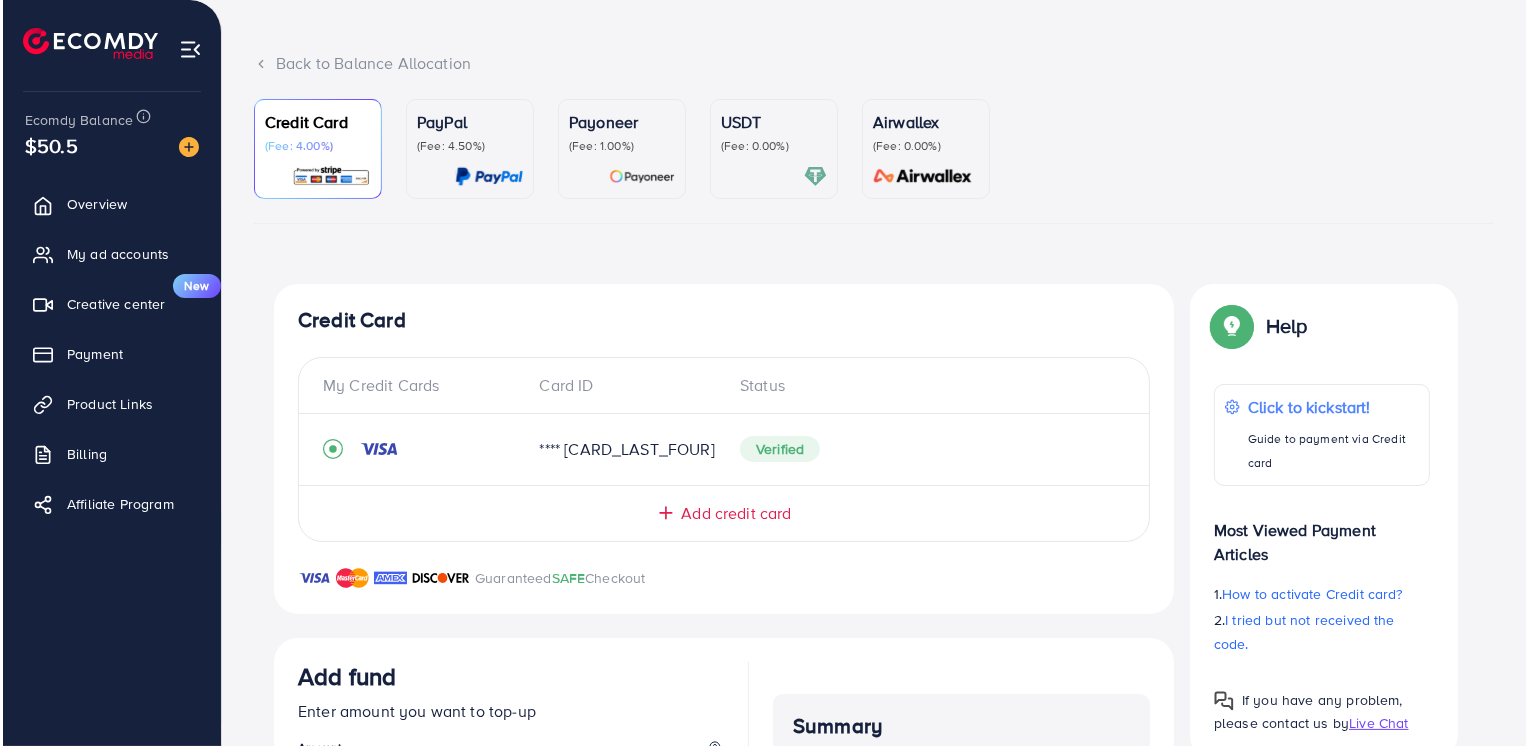 scroll, scrollTop: 0, scrollLeft: 0, axis: both 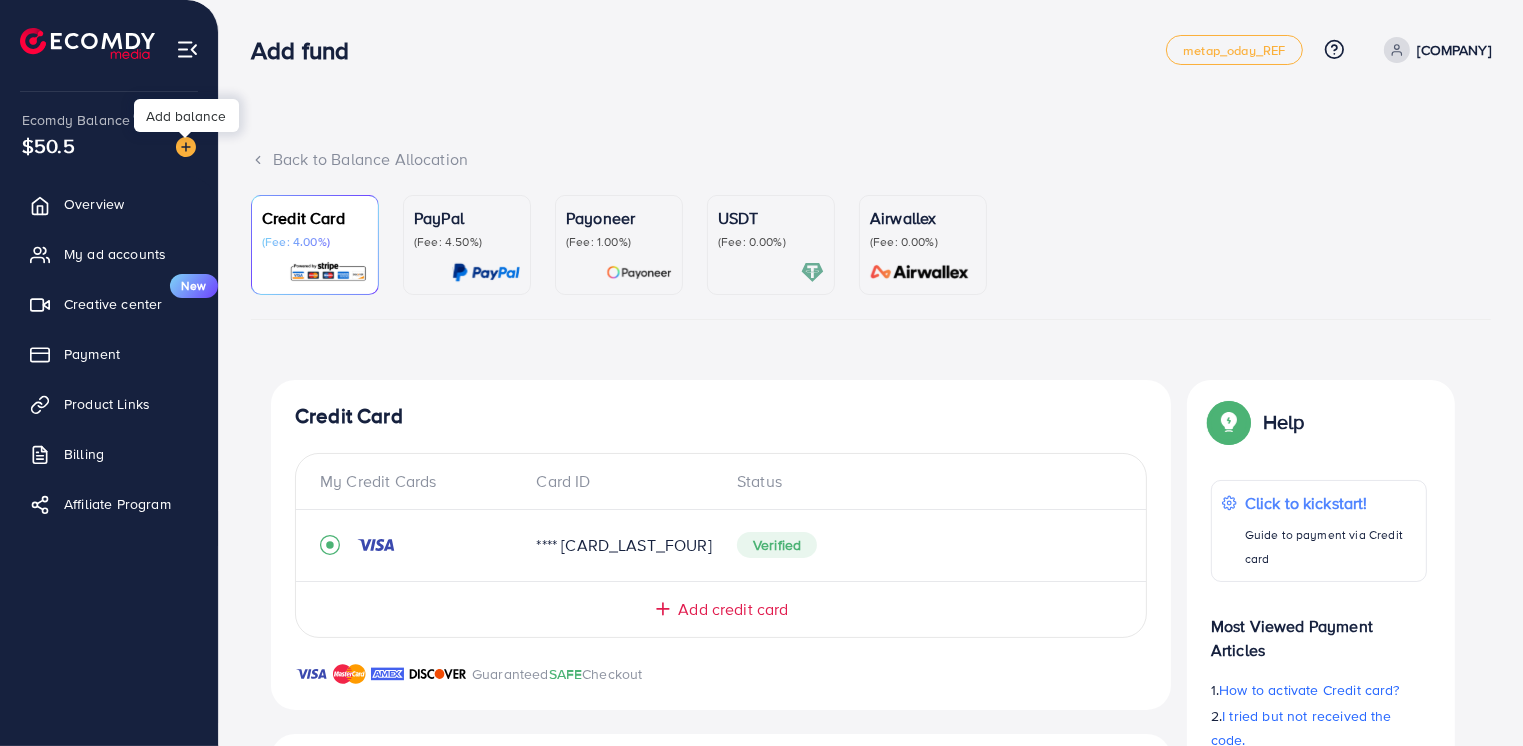 click at bounding box center (186, 147) 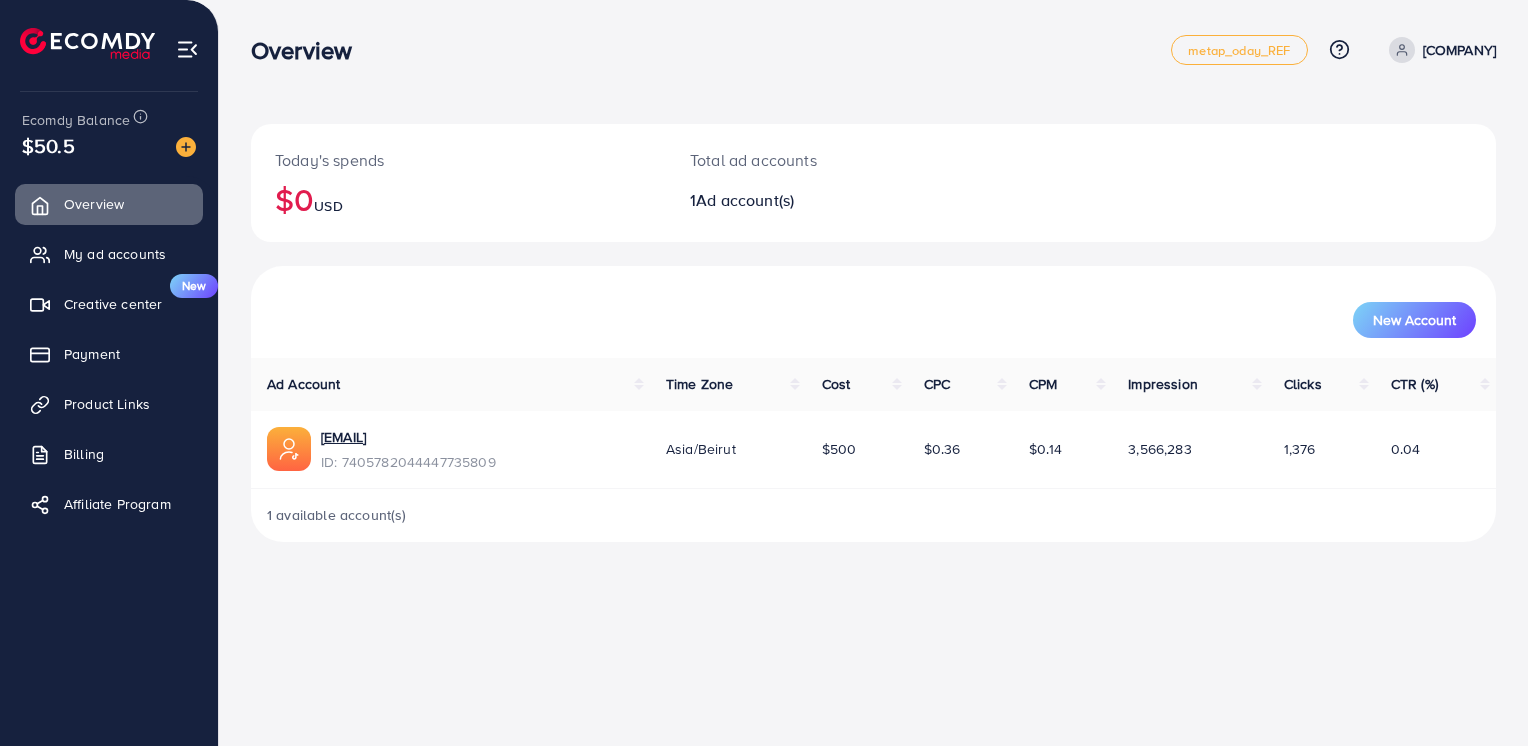 click on "Ad account(s)" at bounding box center [745, 200] 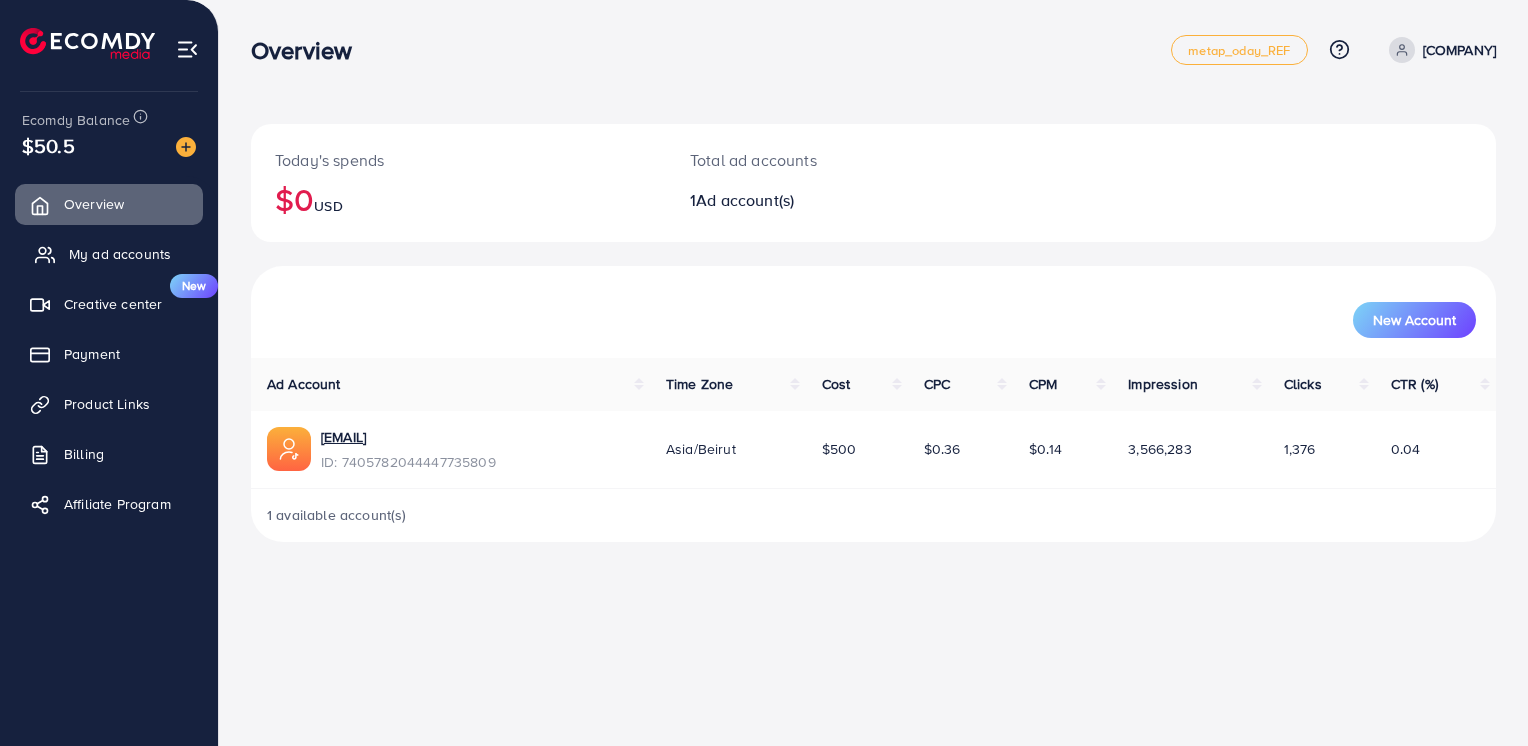 click on "My ad accounts" at bounding box center [120, 254] 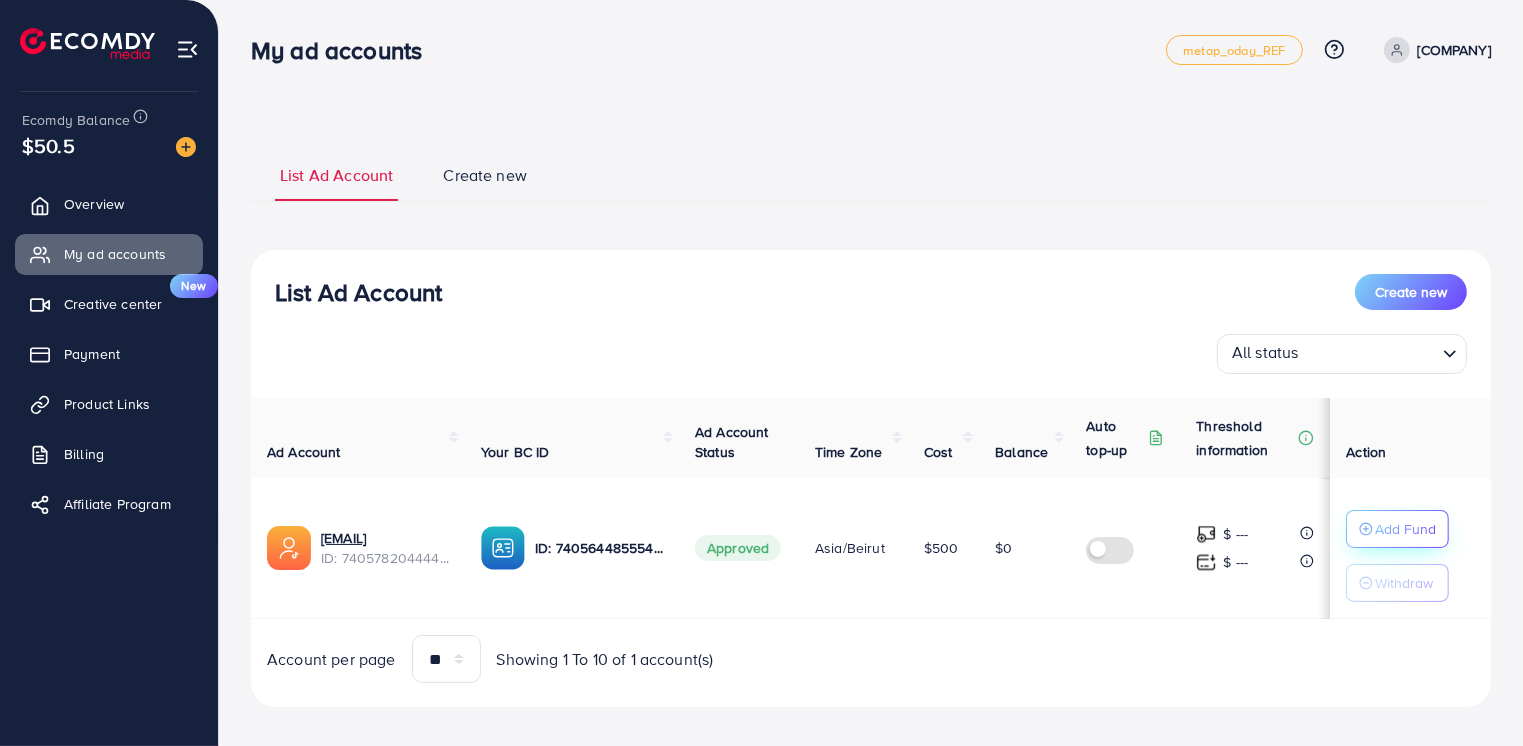 click on "Add Fund" at bounding box center [1405, 529] 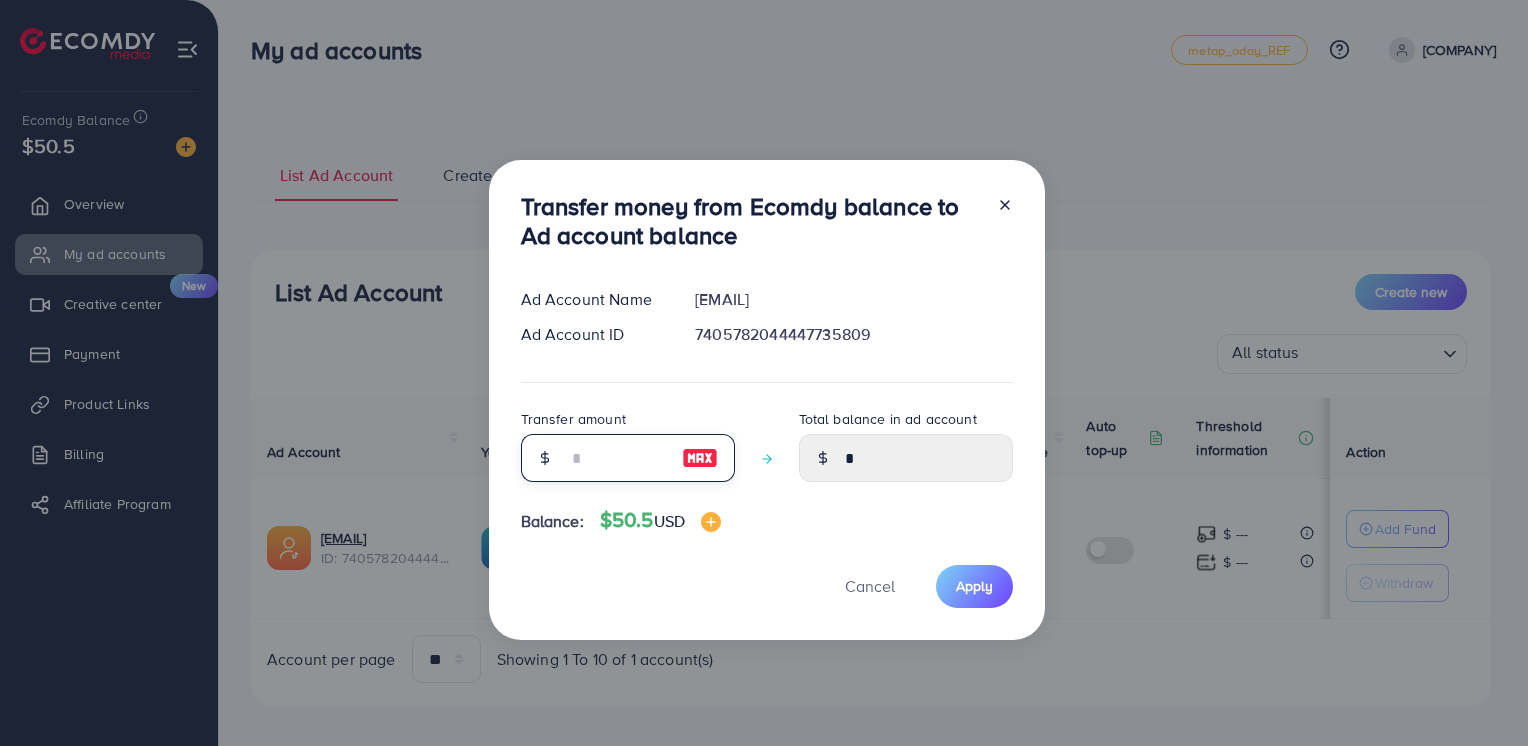 click at bounding box center [617, 458] 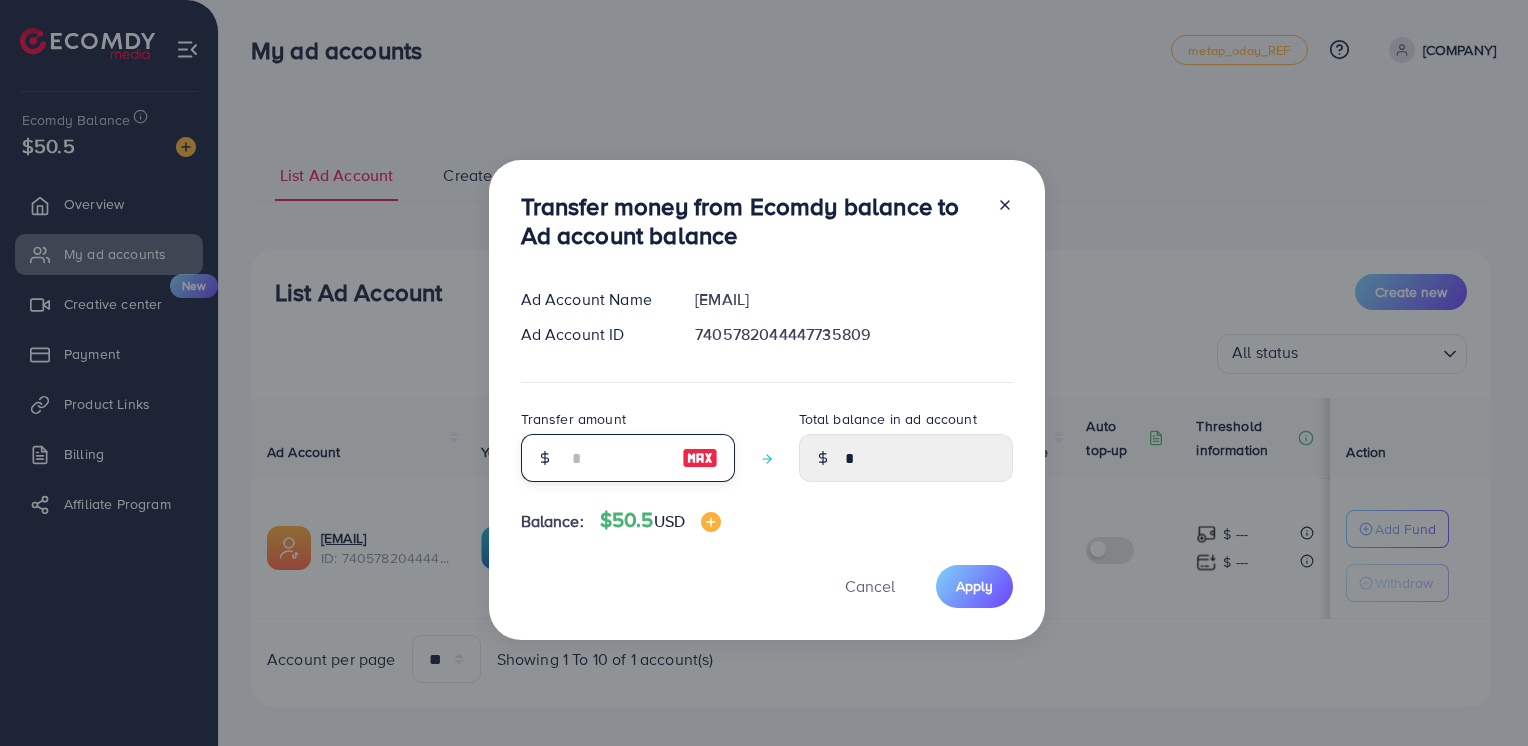 type on "*" 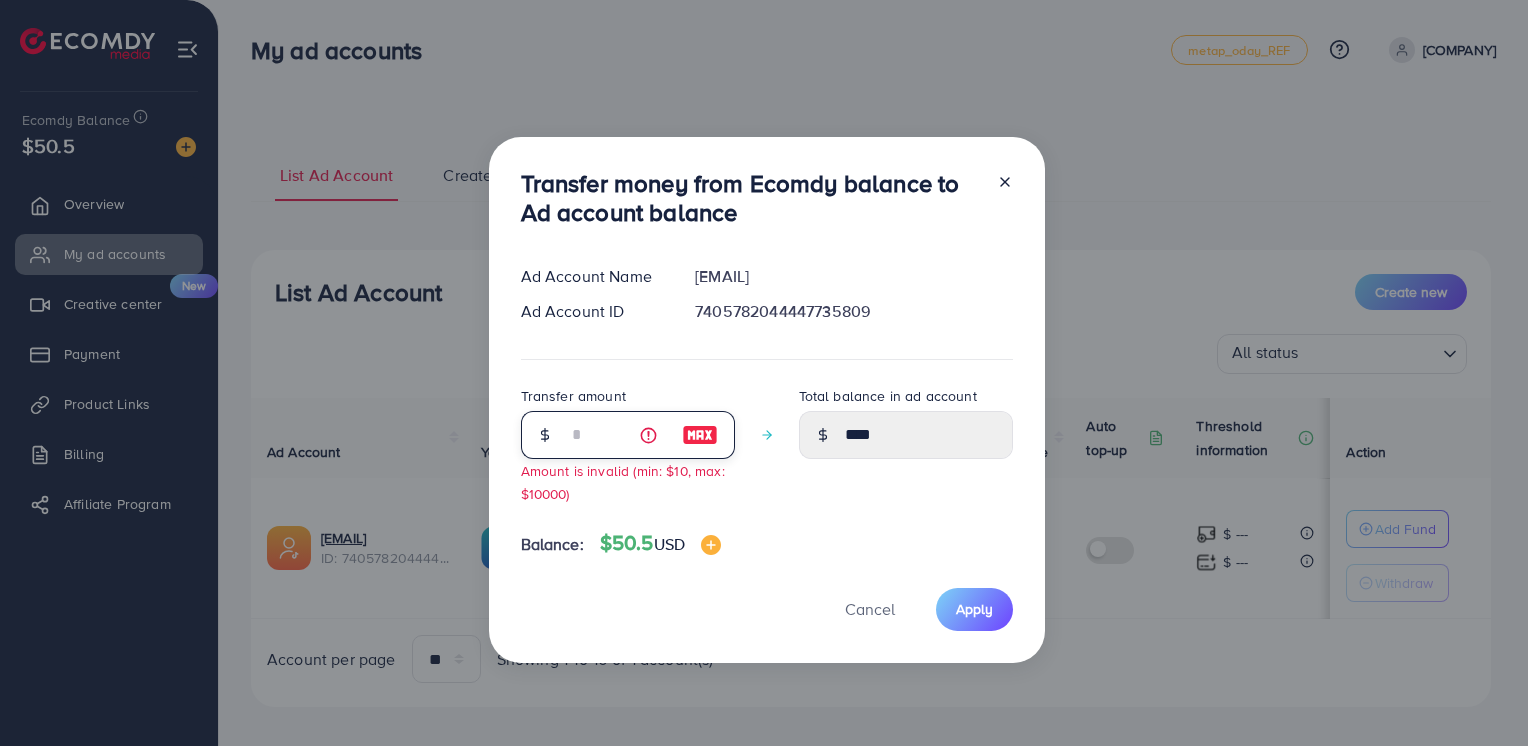 type on "**" 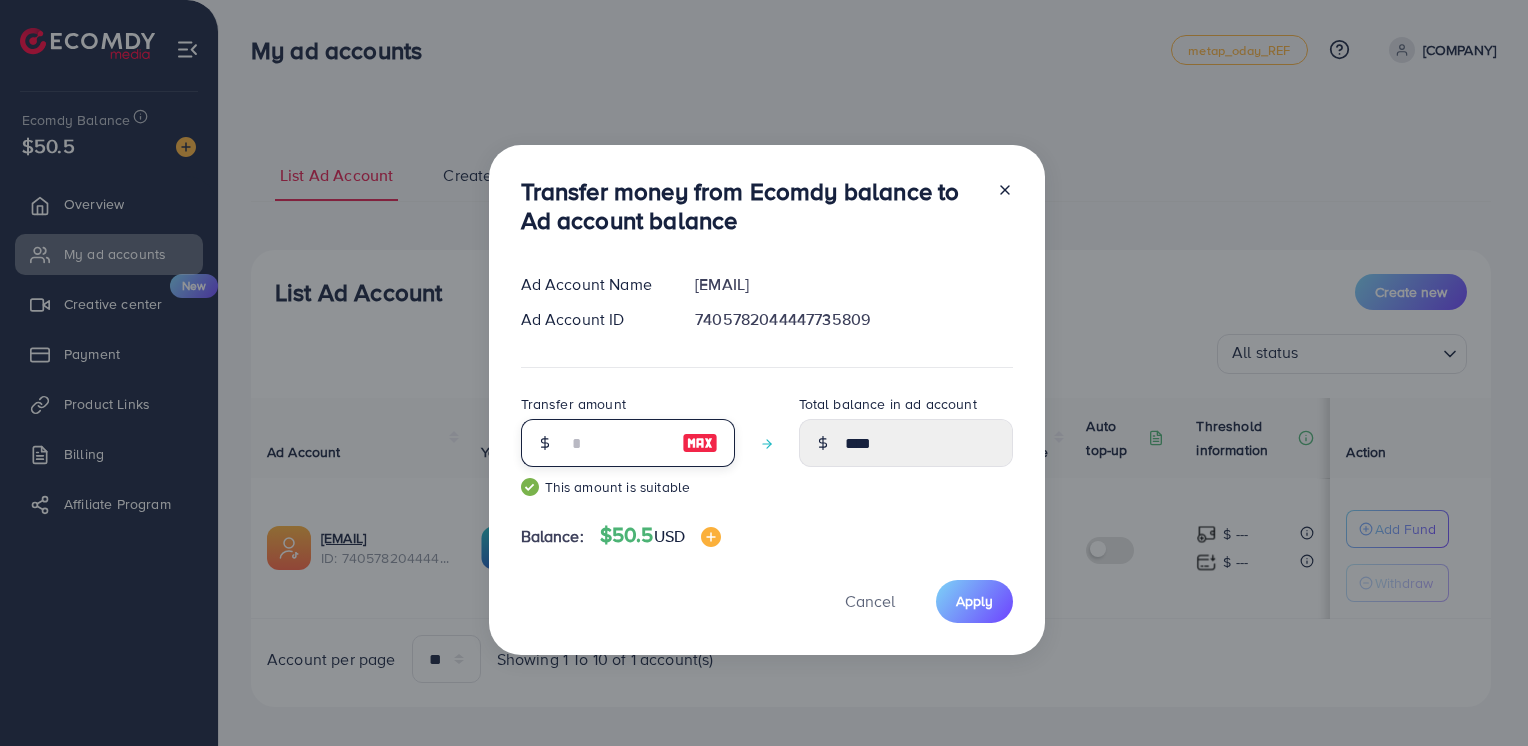 type on "*****" 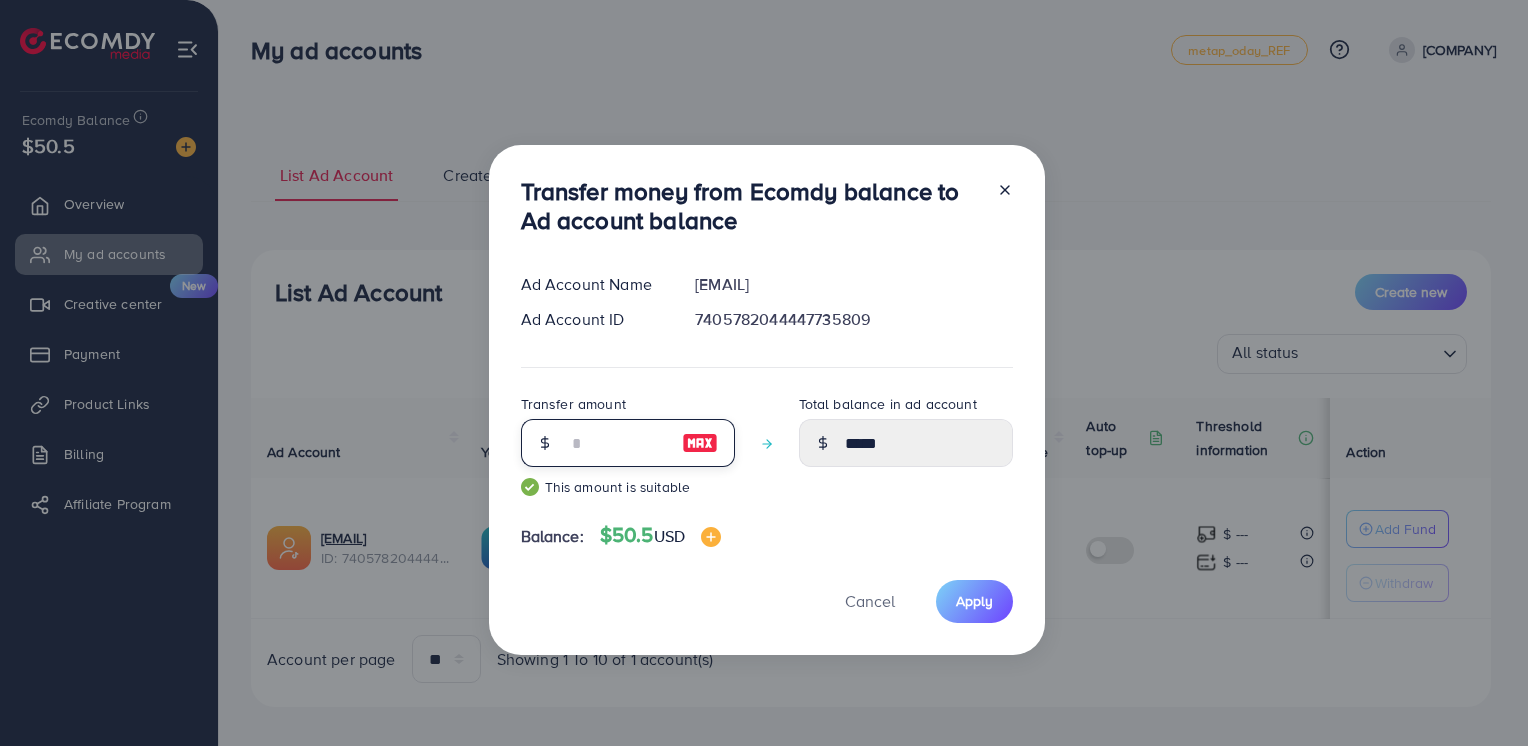 type on "**" 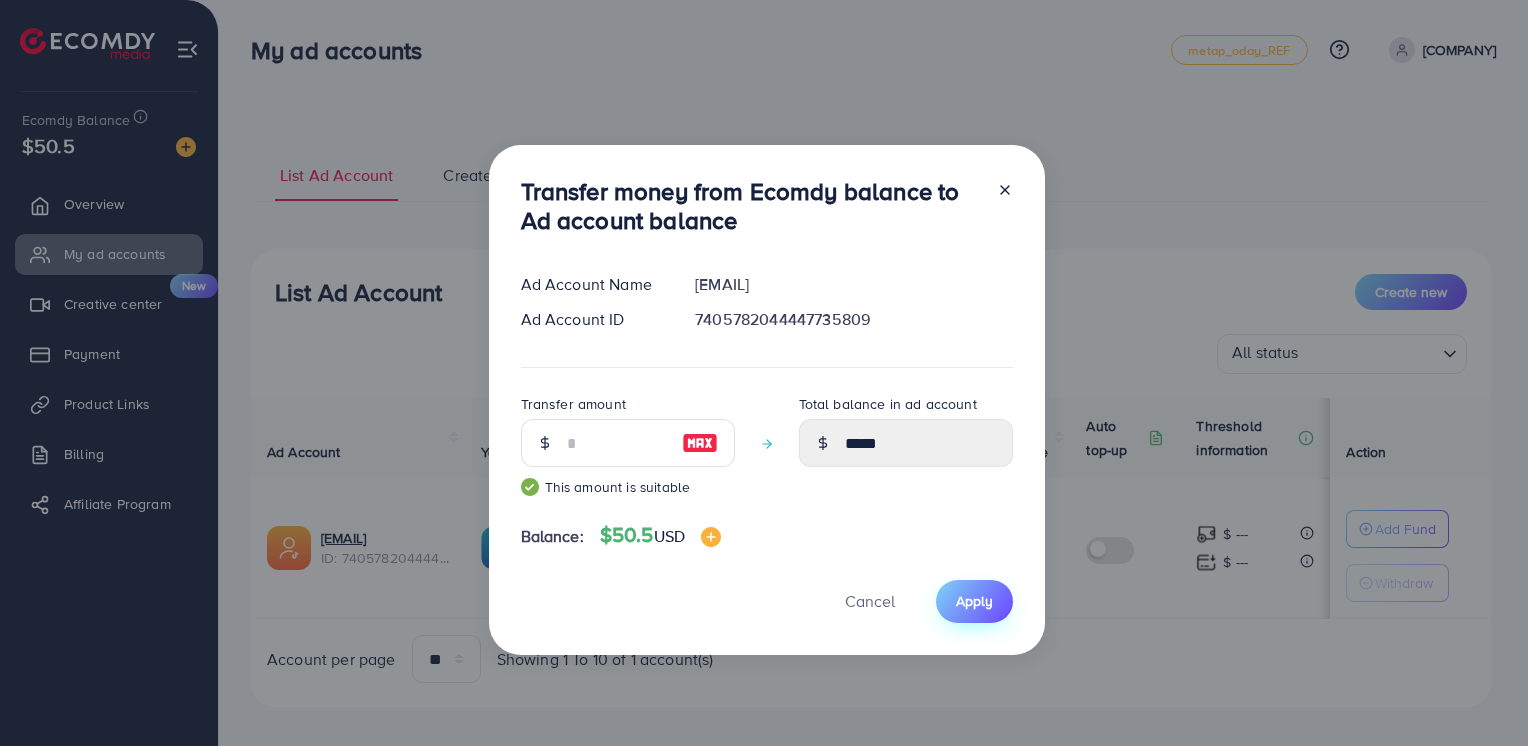 click on "Apply" at bounding box center [974, 601] 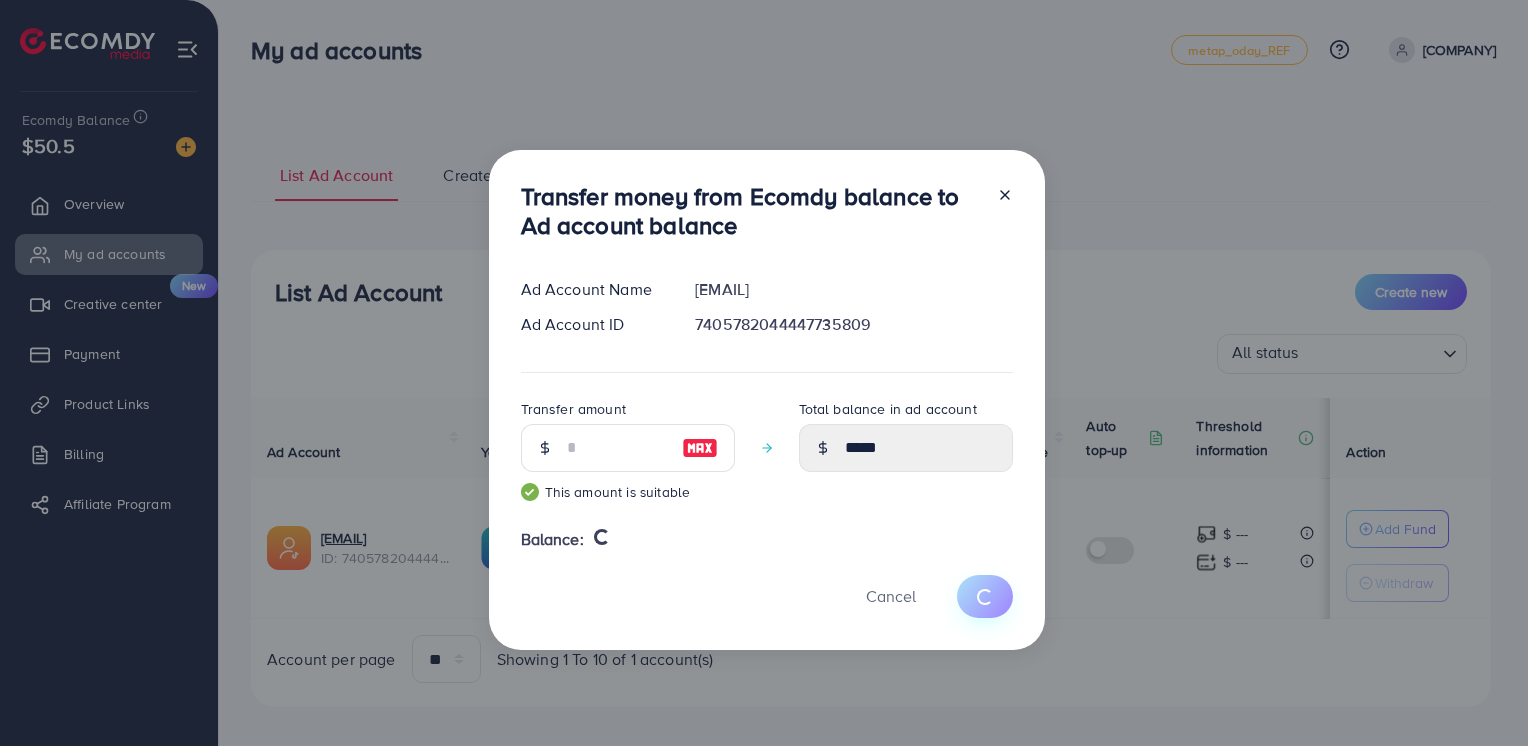 type 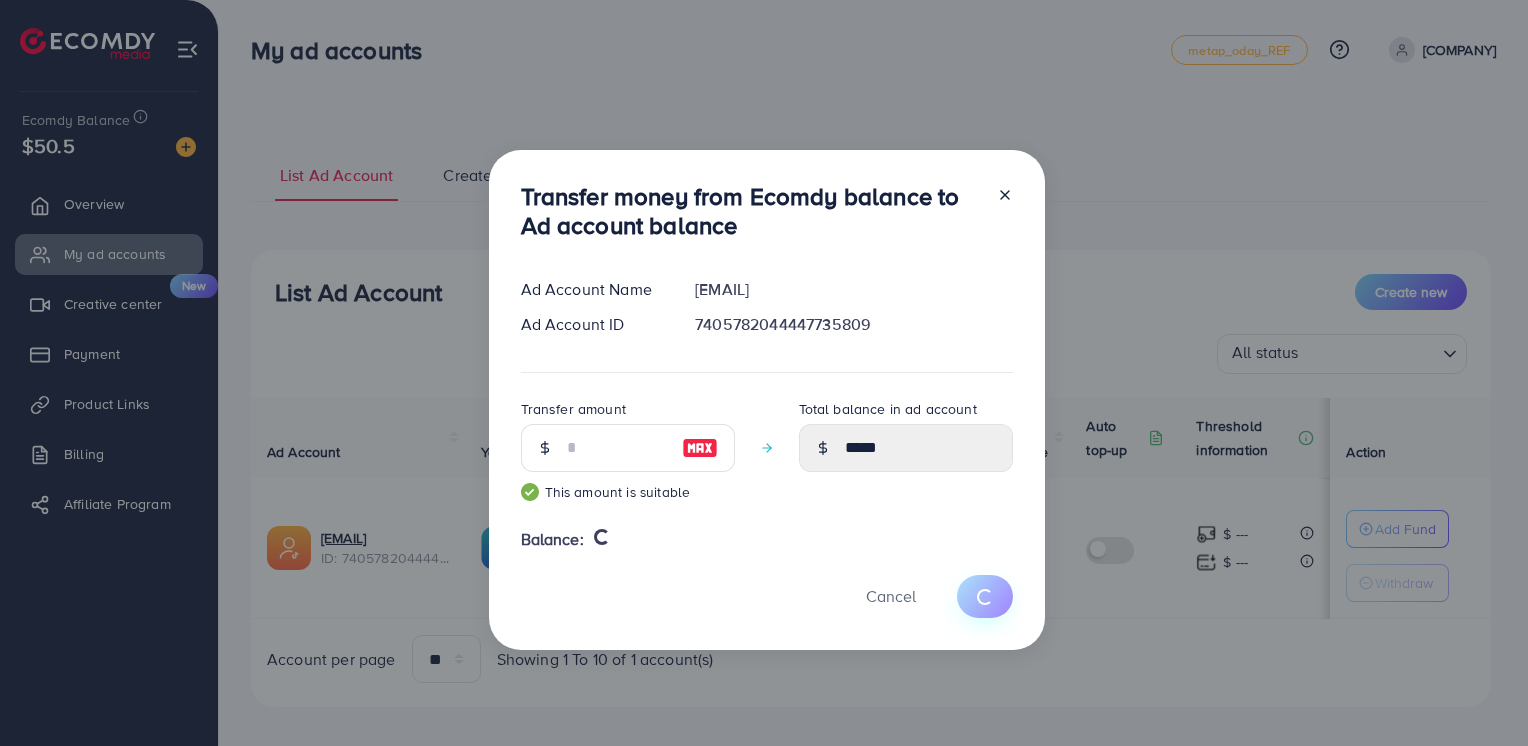 type on "*" 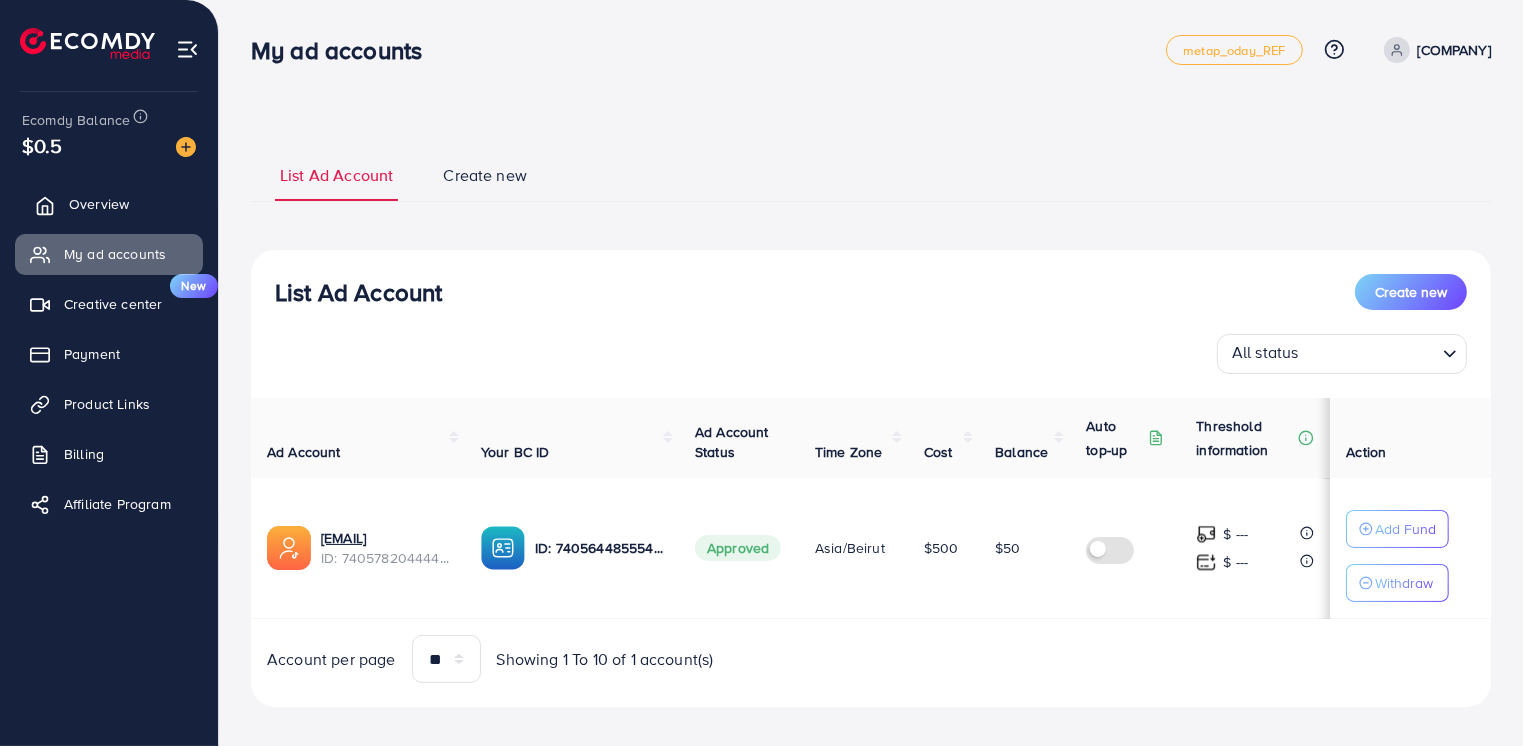 click on "Overview" at bounding box center (99, 204) 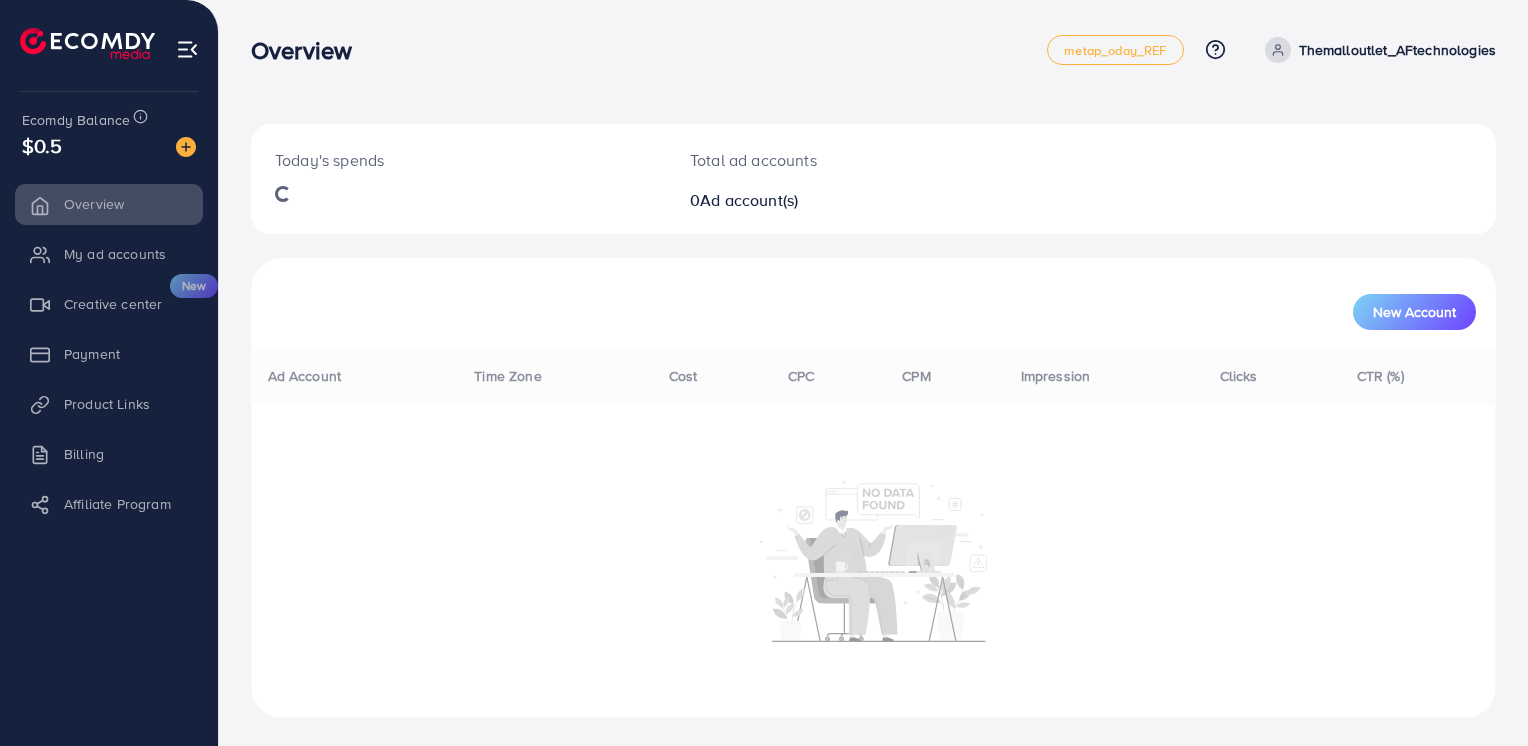 scroll, scrollTop: 0, scrollLeft: 0, axis: both 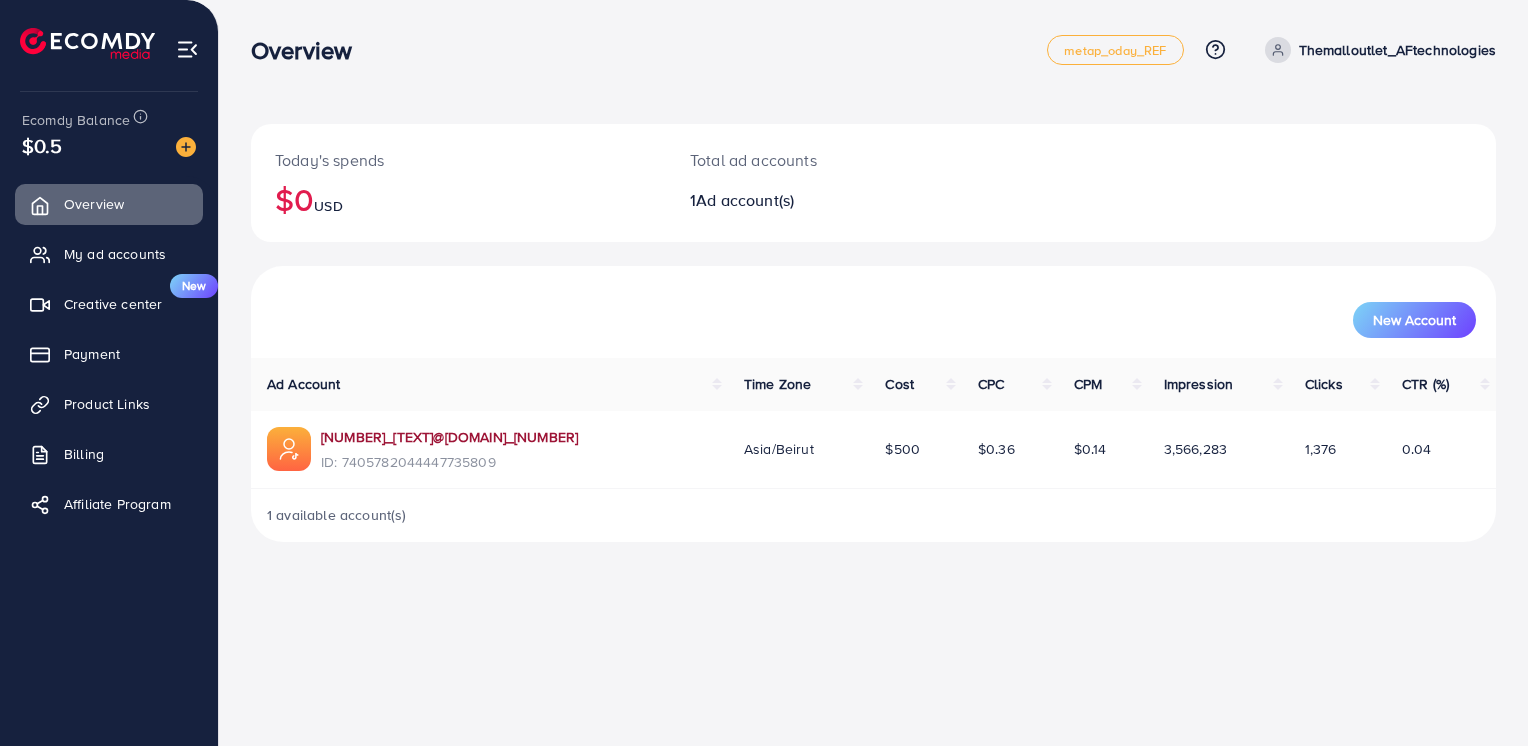 click on "[NUMBER]_[TEXT]@[DOMAIN]_[NUMBER]" at bounding box center [449, 437] 